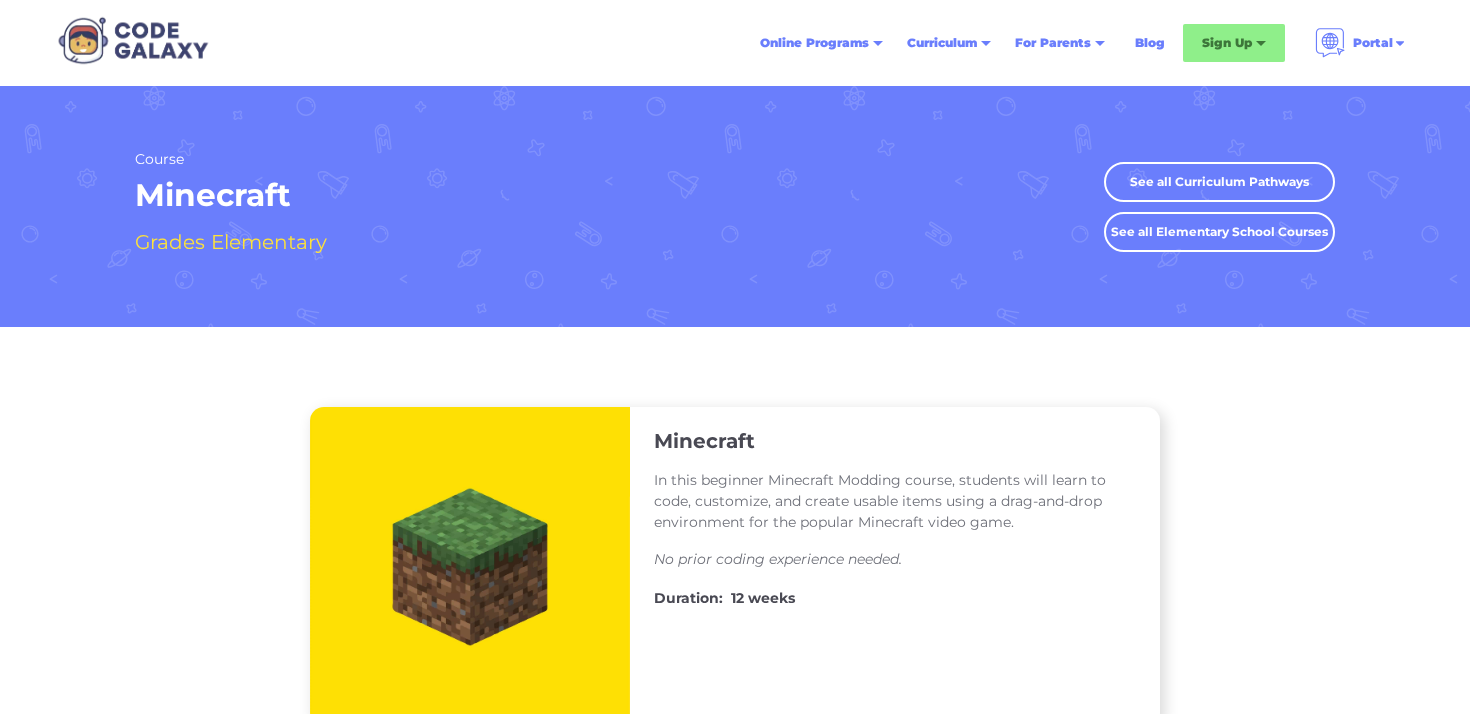 scroll, scrollTop: 0, scrollLeft: 0, axis: both 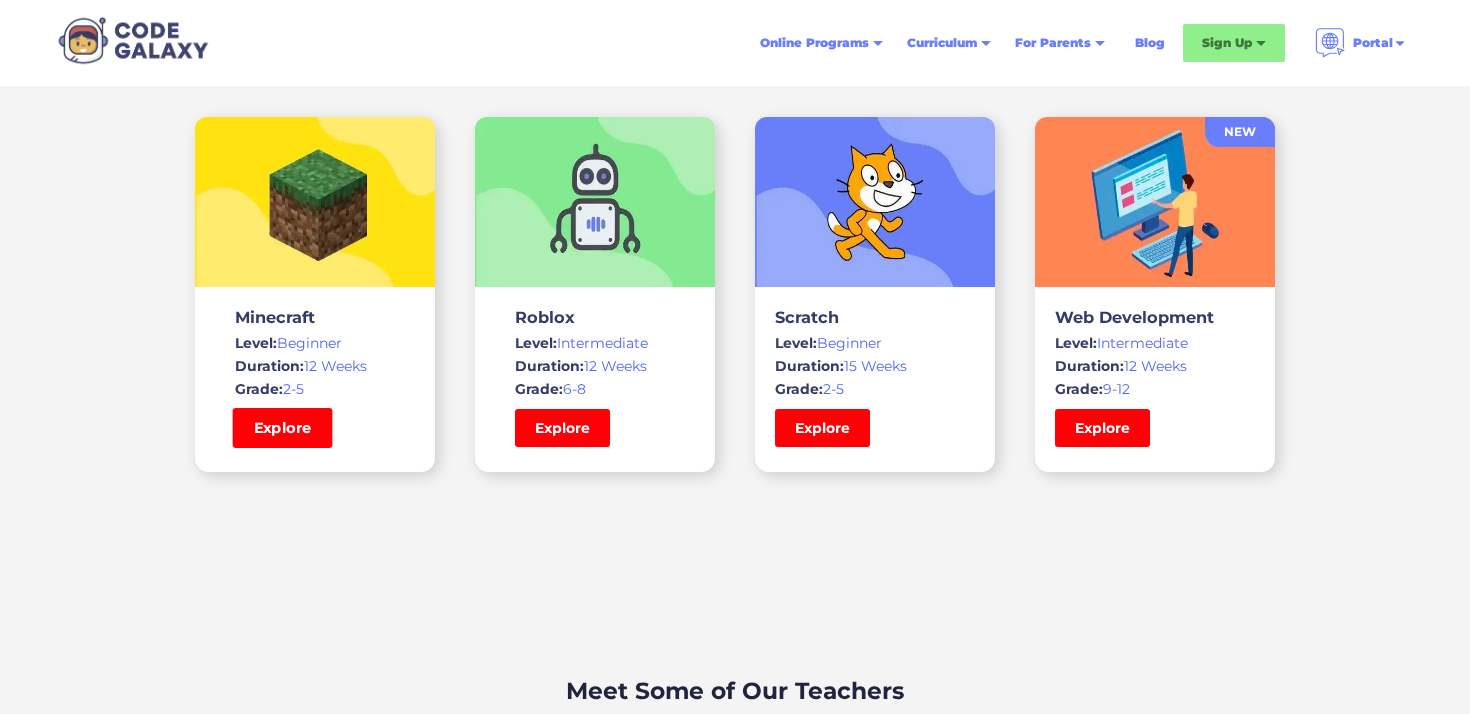 click on "Explore" at bounding box center [283, 428] 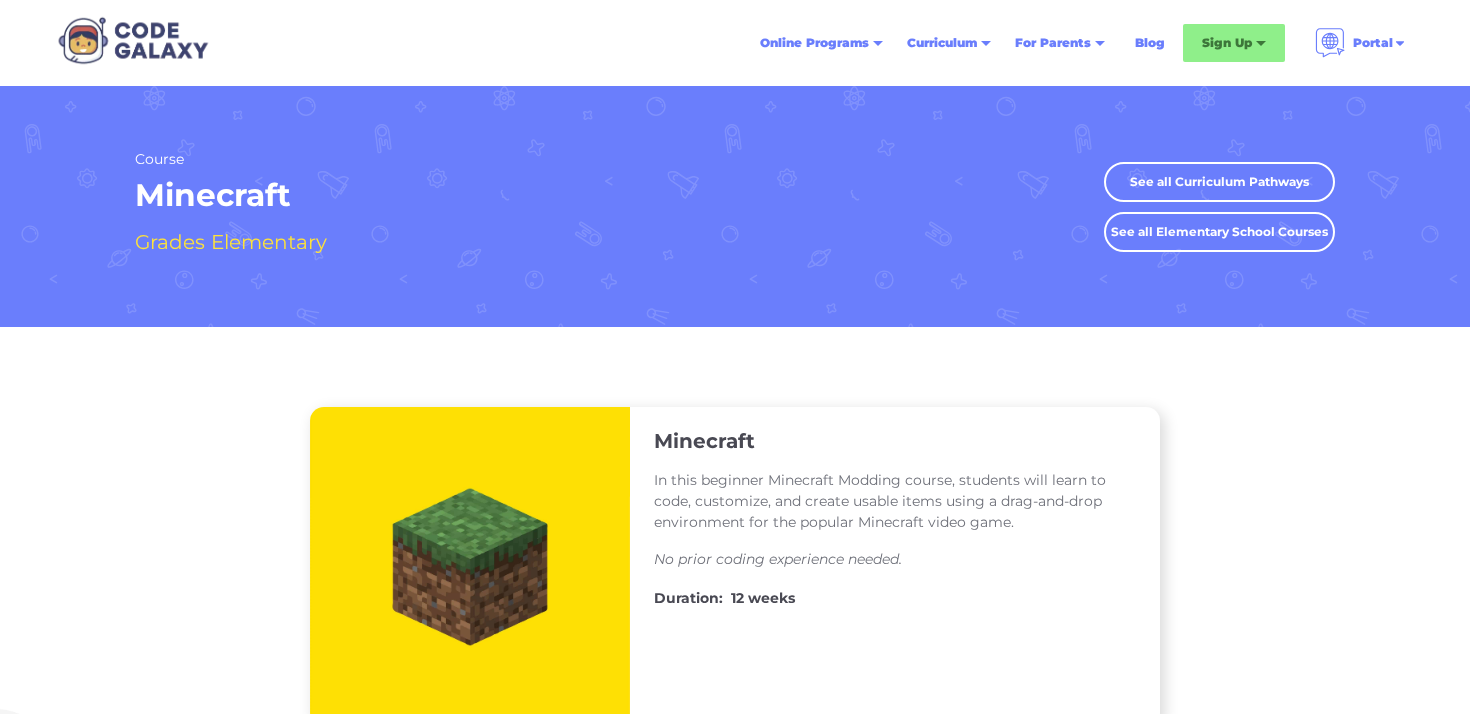scroll, scrollTop: 0, scrollLeft: 0, axis: both 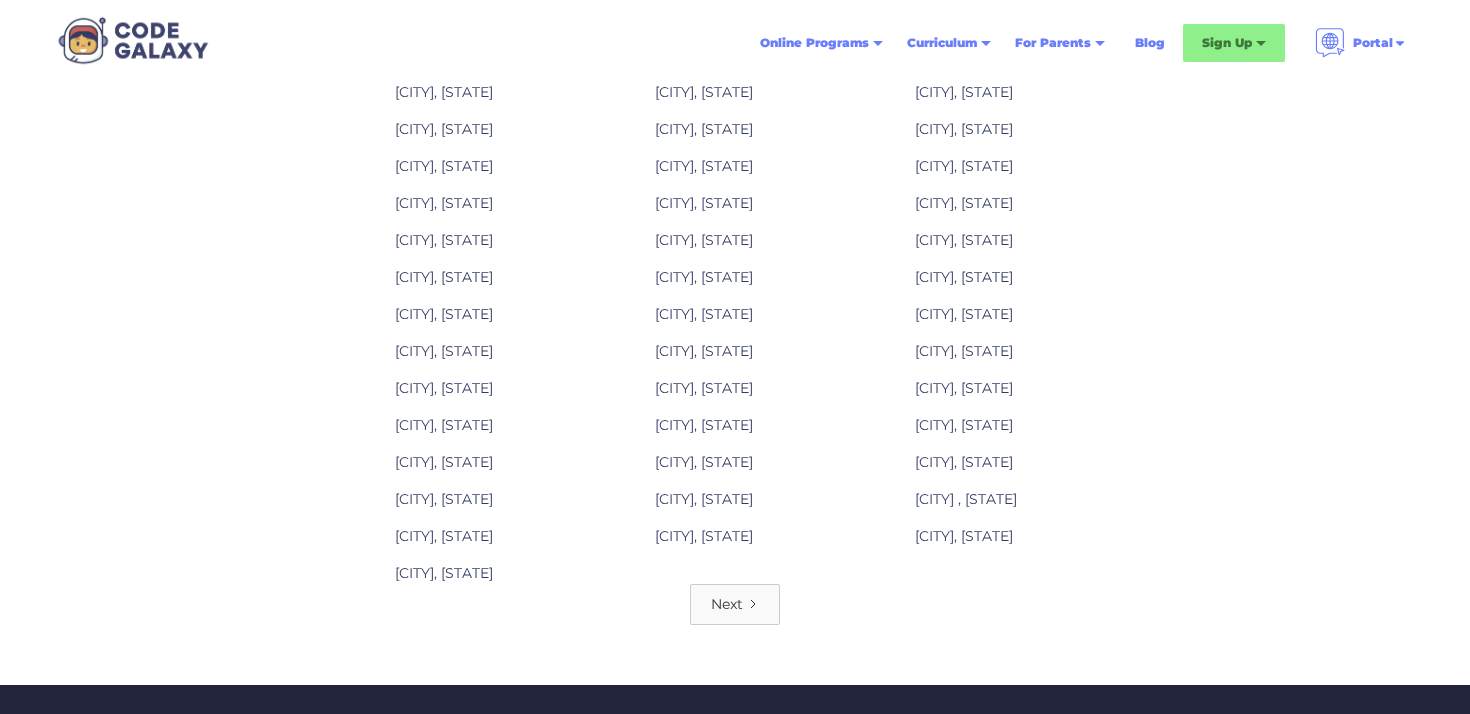 click on "Next" at bounding box center (735, 604) 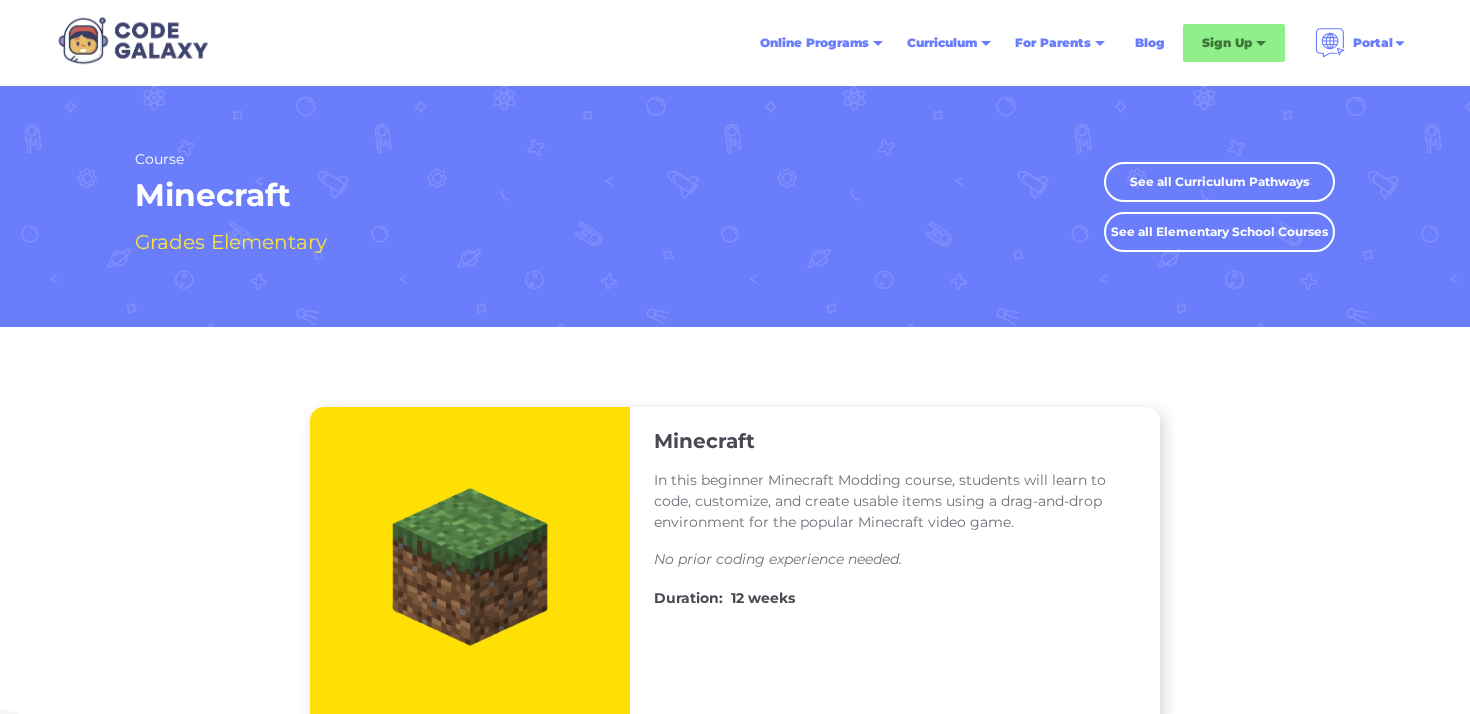 scroll, scrollTop: 0, scrollLeft: 0, axis: both 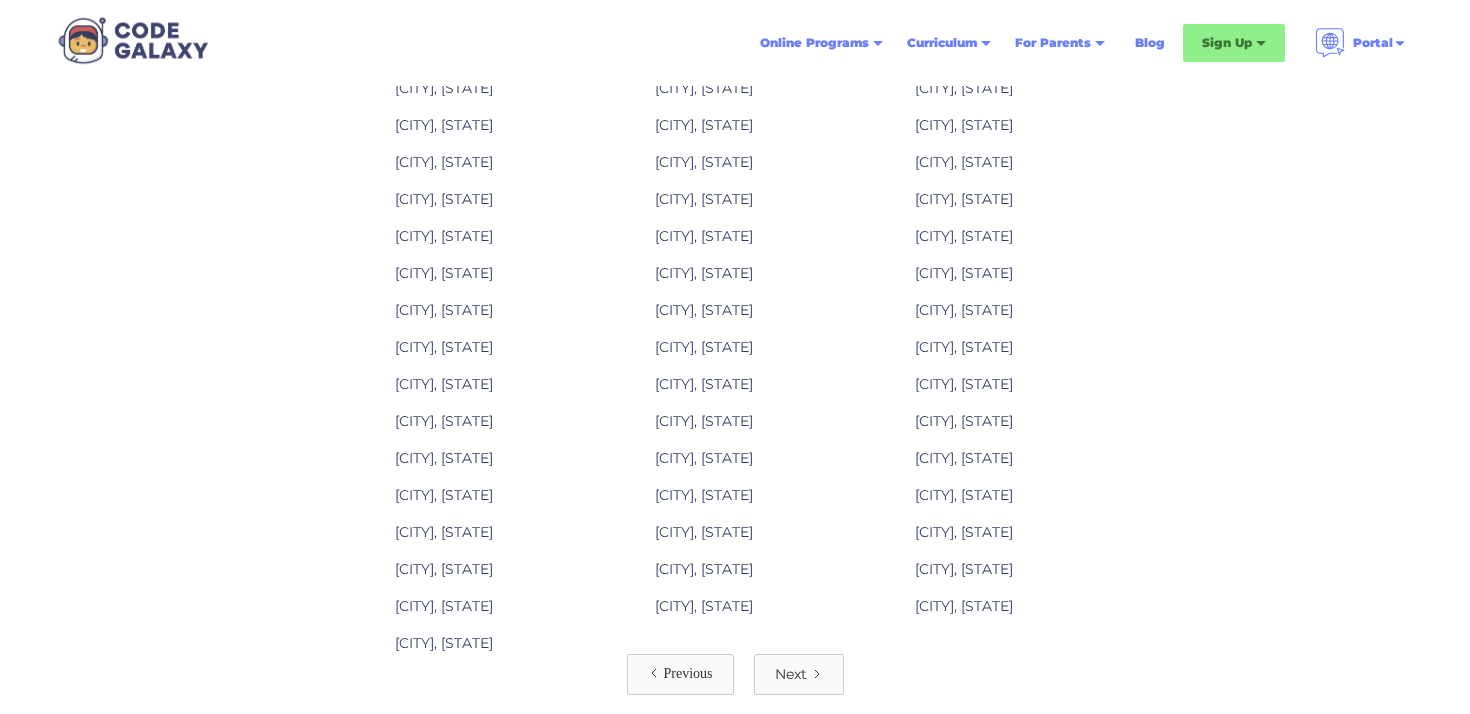 click on "Next" at bounding box center [791, 674] 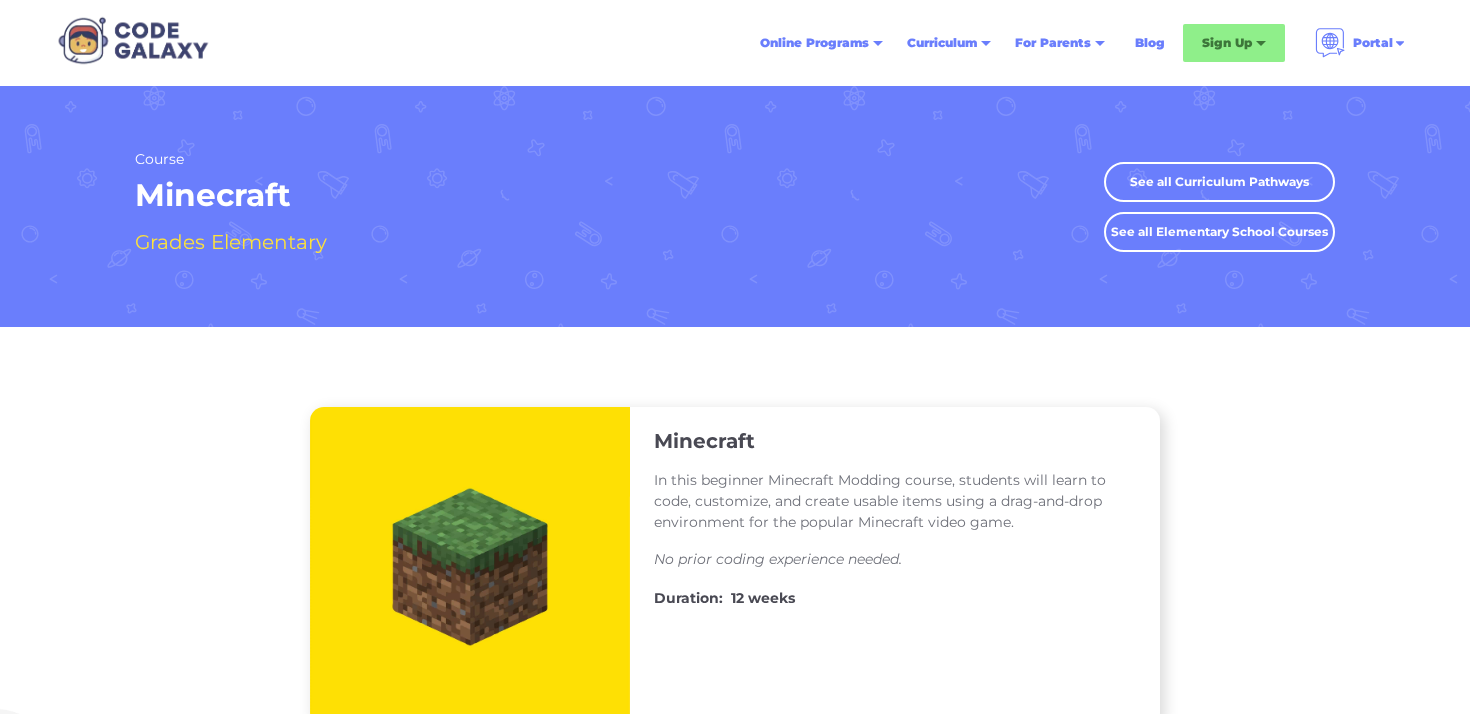 scroll, scrollTop: 0, scrollLeft: 0, axis: both 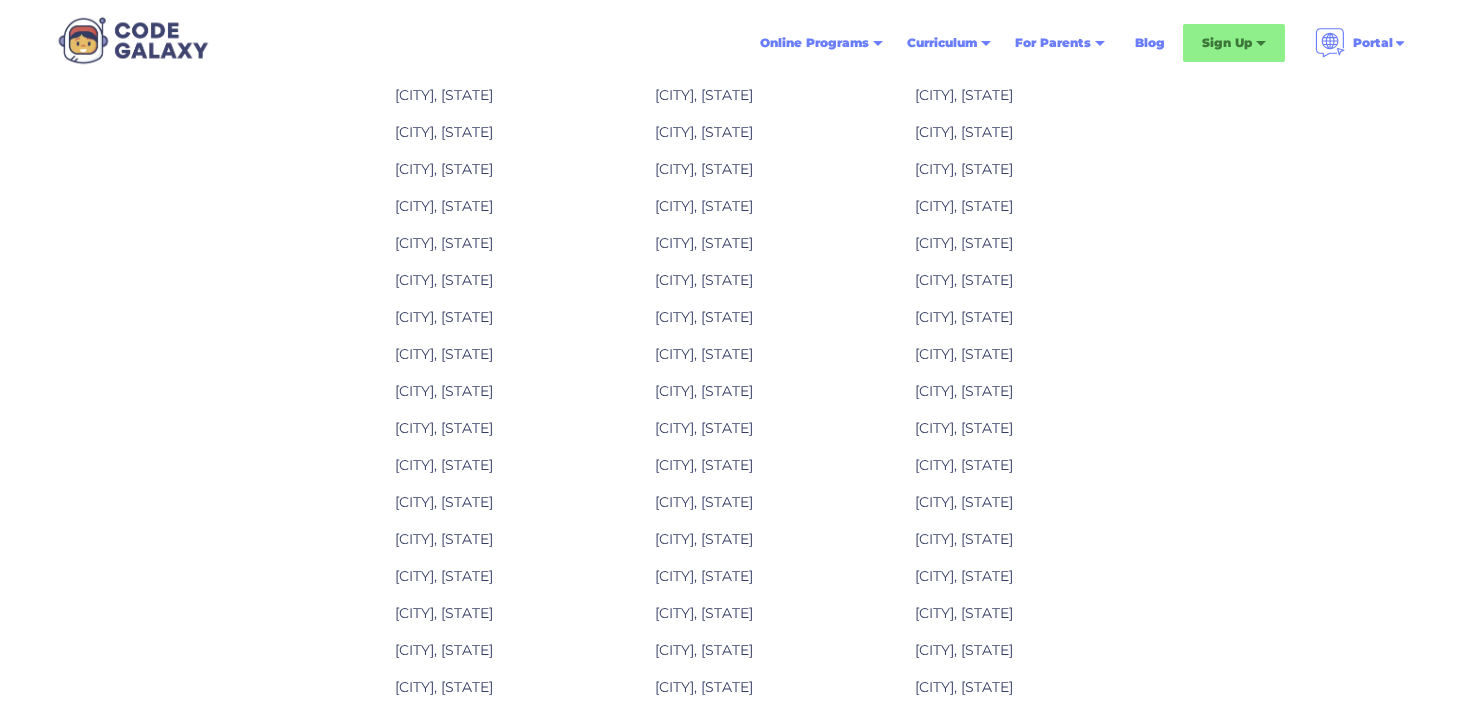 click on "Burlington, MA" at bounding box center (704, 428) 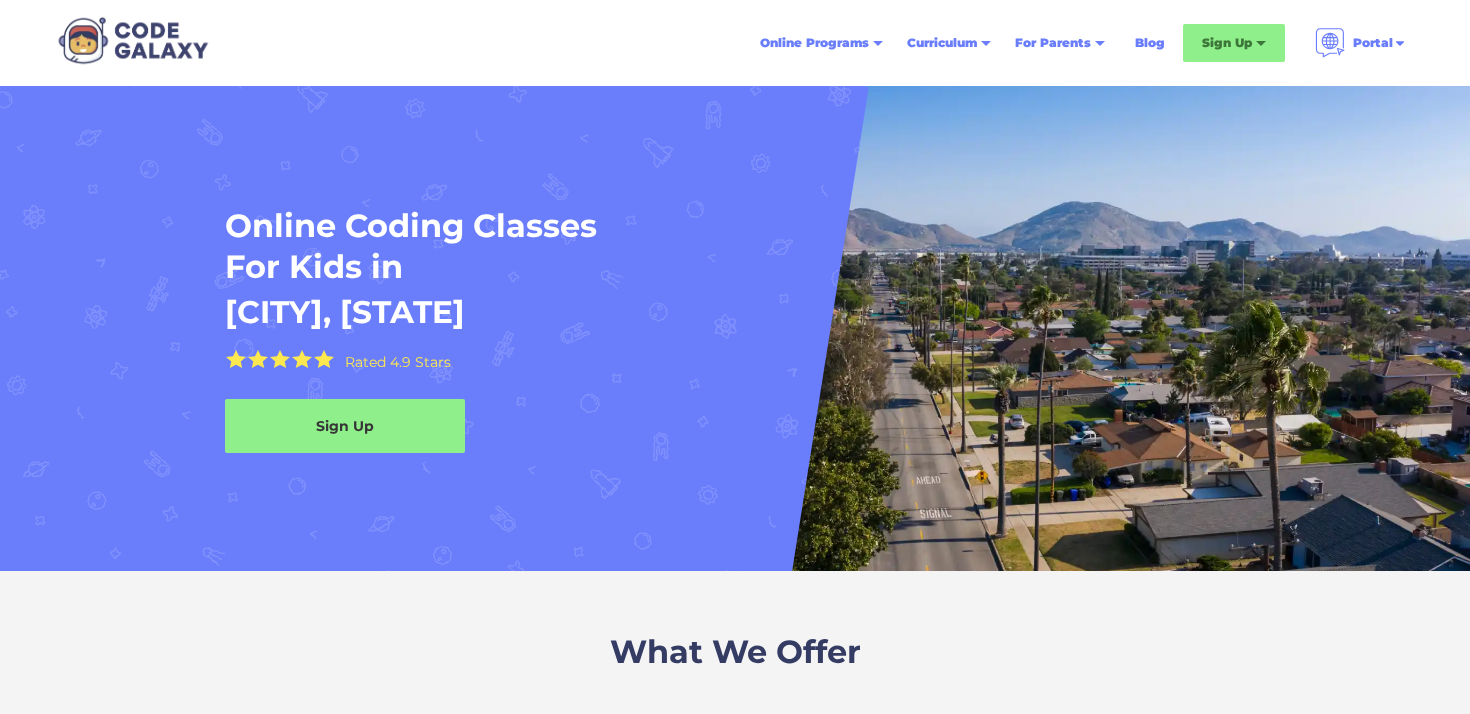 scroll, scrollTop: 0, scrollLeft: 0, axis: both 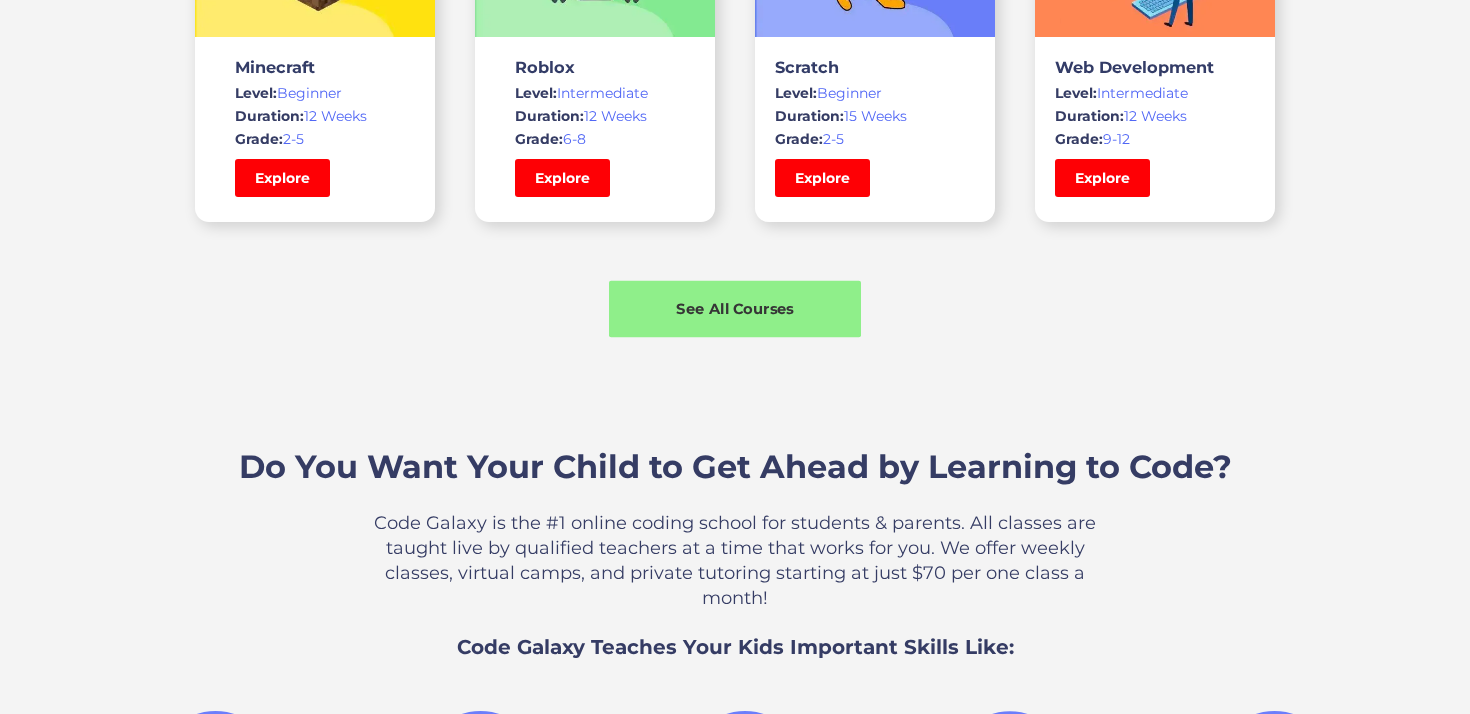 click on "See All Courses" at bounding box center [735, 308] 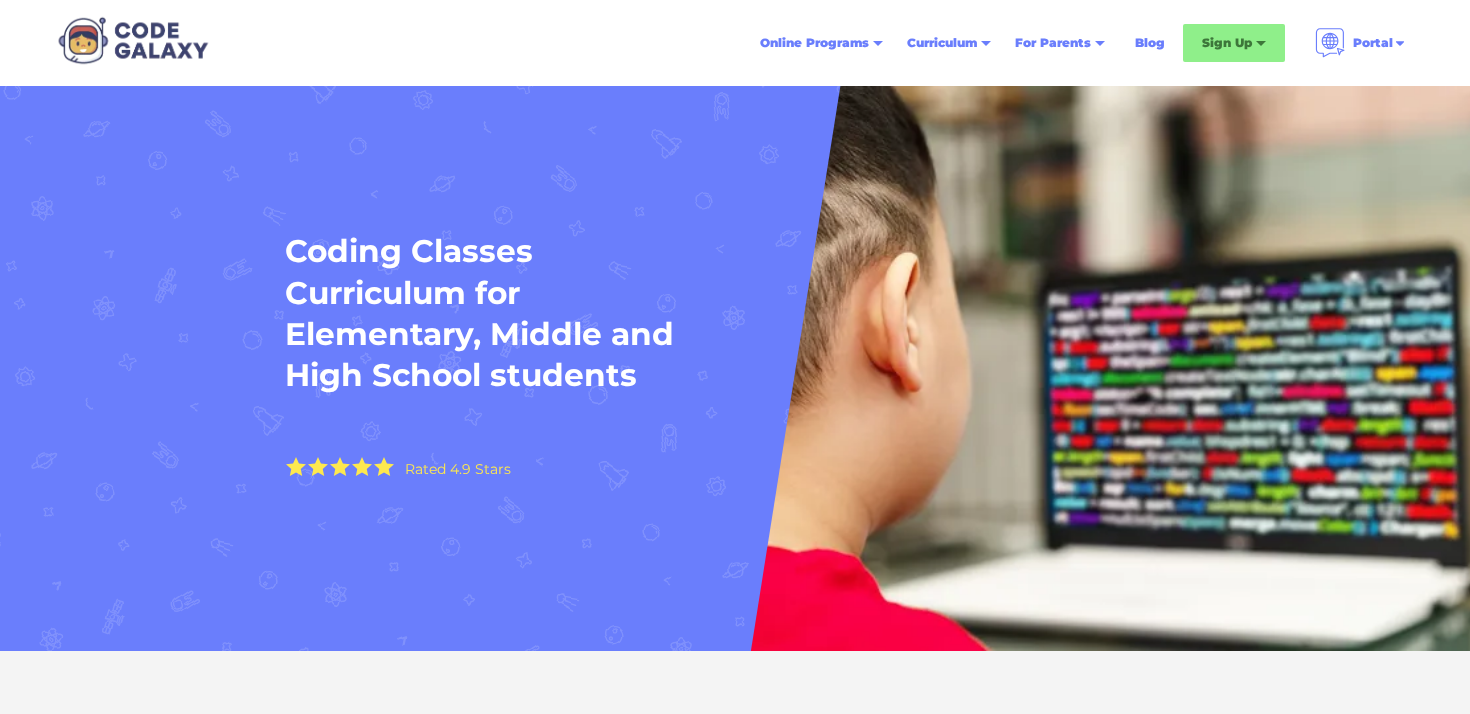 scroll, scrollTop: 0, scrollLeft: 0, axis: both 